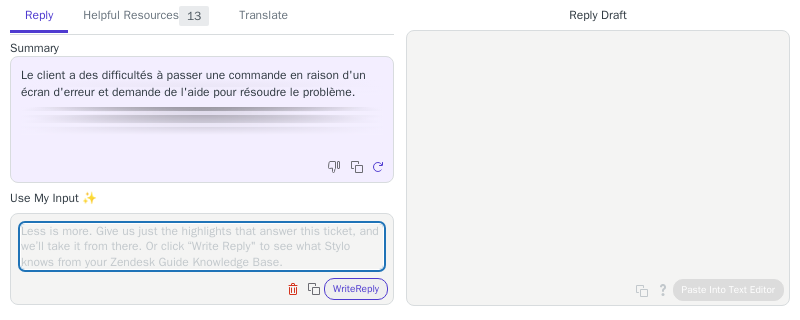 click at bounding box center (202, 246) 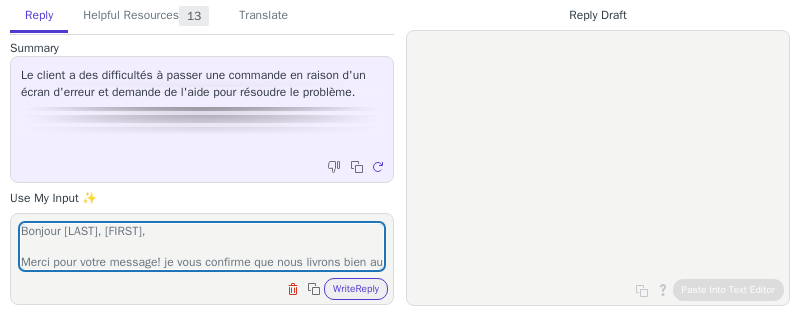 scroll, scrollTop: 170, scrollLeft: 0, axis: vertical 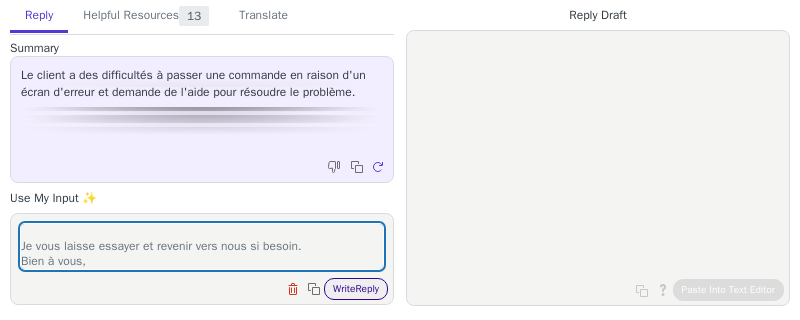 type on "Bonjour 浅井春美,
Merci pour votre message! je vous confirme que nous livrons bien au japon. Toutefois, Nous sommes navrés d’apprendre que vous rencontrez un problème technique.
Pour vous assister au mieux, nous vous invitons dans un premier temps à suivre ces étapes :
Effacer vos caches et cookiesFermer la page et repasser commande une nouvelle fois en navigation privée.
Je vous laisse essayer et revenir vers nous si besoin.
Bien à vous," 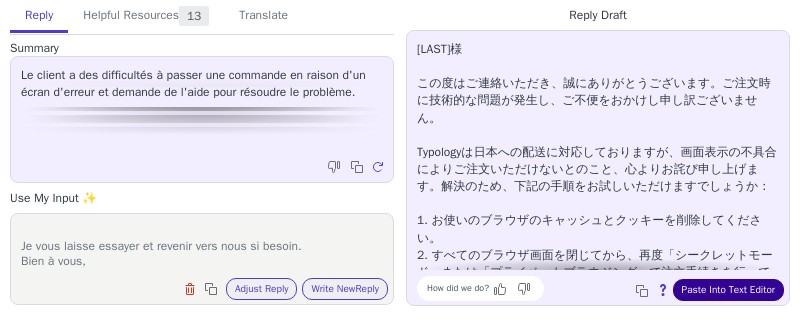 click on "Paste Into Text Editor" at bounding box center (728, 290) 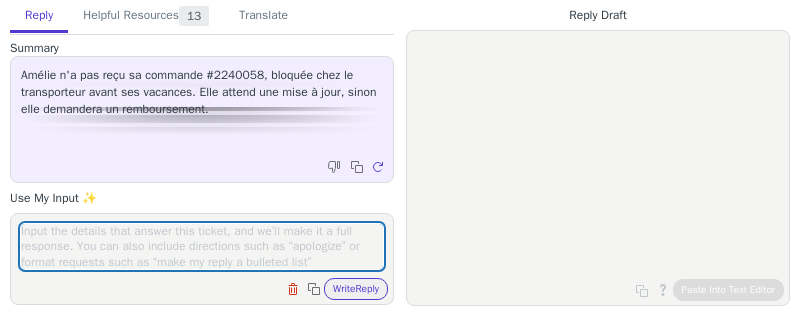 scroll, scrollTop: 0, scrollLeft: 0, axis: both 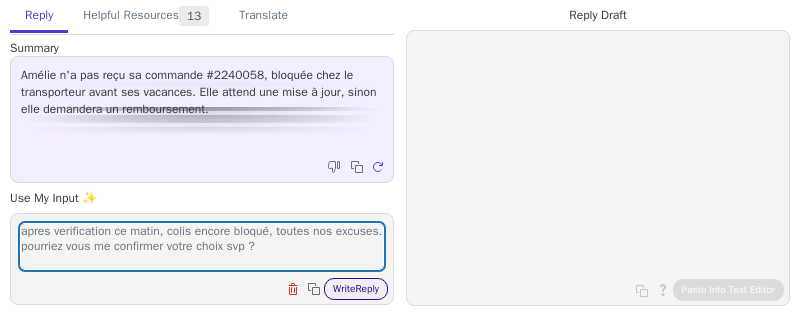 type on "apres verification ce matin, colis encore bloqué, toutes nos excuses.
pourriez vous me confirmer votre choix svp ?" 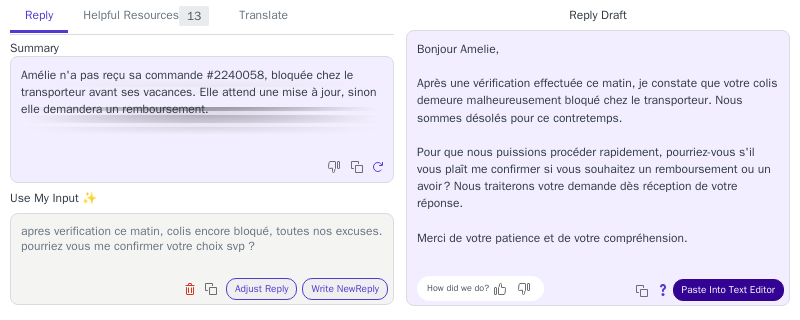 click on "Paste Into Text Editor" at bounding box center (728, 290) 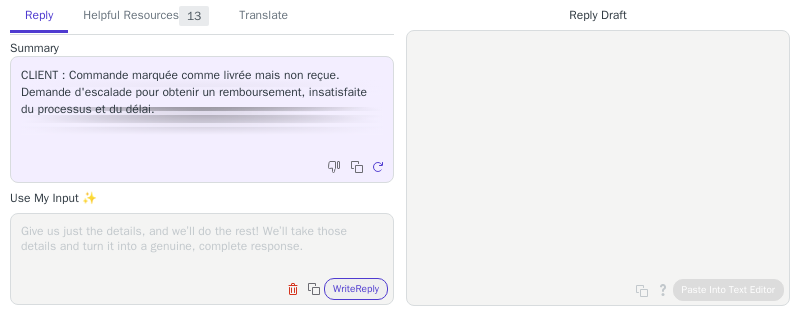 scroll, scrollTop: 0, scrollLeft: 0, axis: both 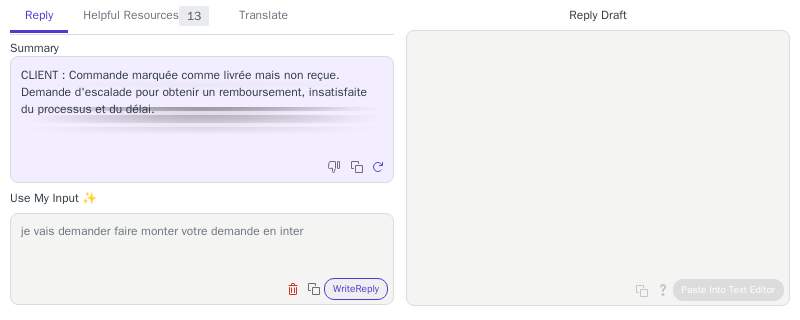 click on "je vais demander faire monter votre demande en inter" at bounding box center (202, 246) 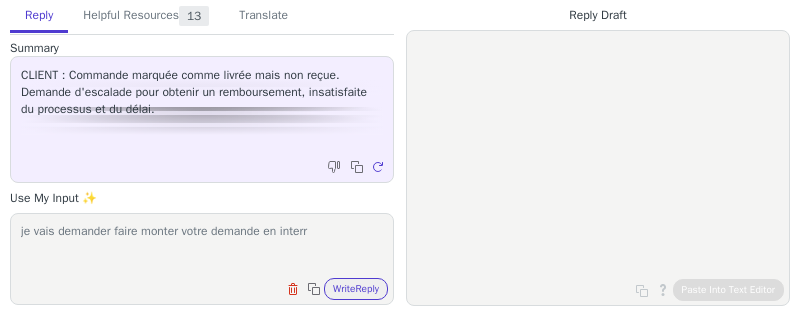 click on "je vais demander faire monter votre demande en interr" at bounding box center [202, 246] 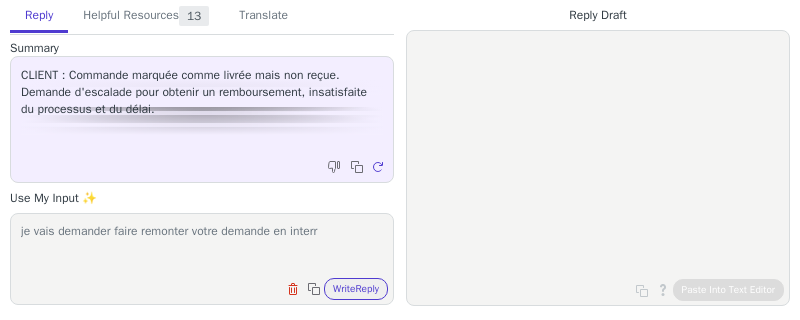 click on "je vais demander faire remonter votre demande en interr" at bounding box center (202, 246) 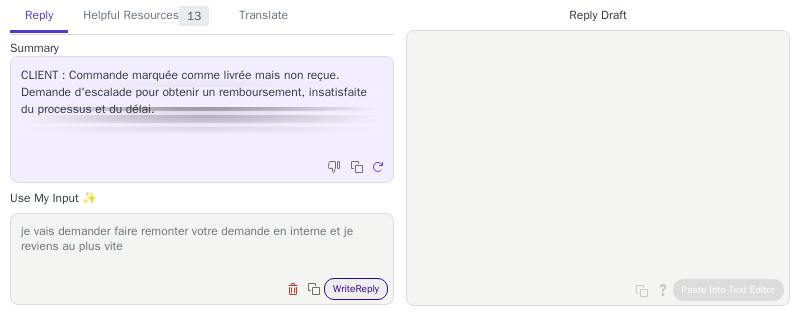 type on "je vais demander faire remonter votre demande en interne et je reviens au plus vite" 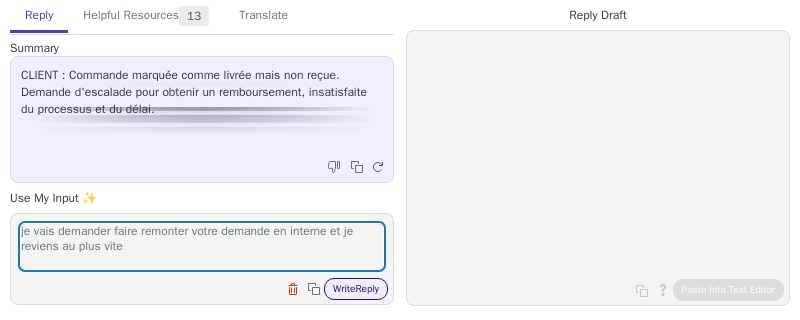 click on "Write  Reply" at bounding box center (356, 289) 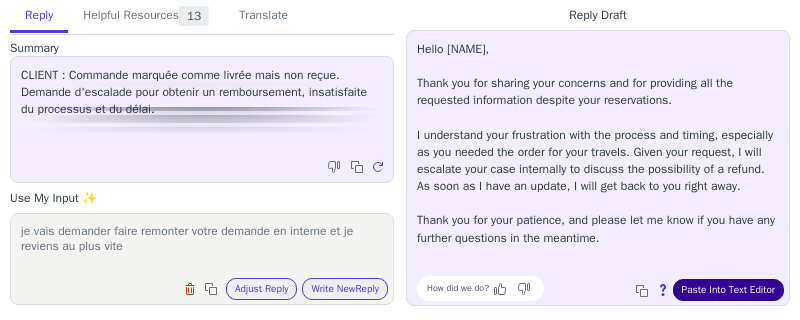 click on "Paste Into Text Editor" at bounding box center [728, 290] 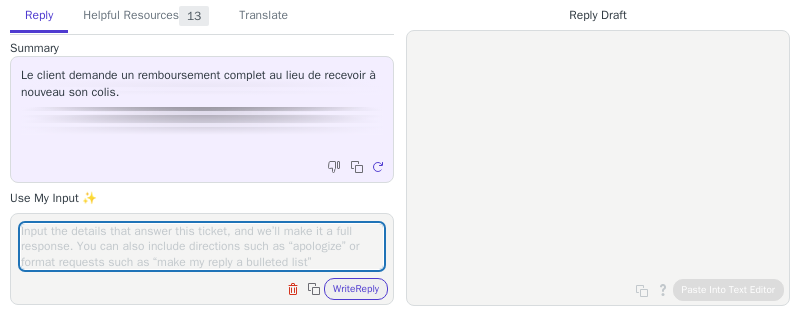 scroll, scrollTop: 0, scrollLeft: 0, axis: both 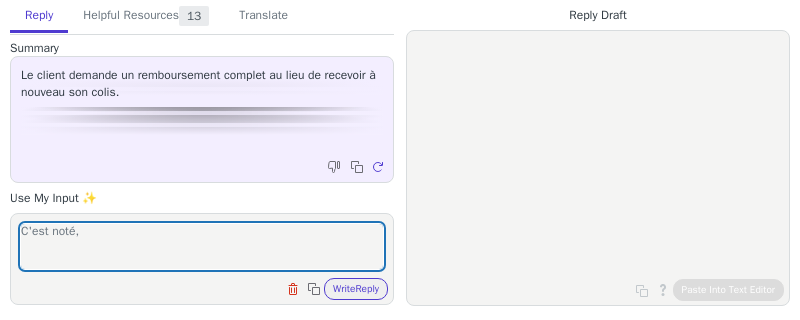 click on "C'est noté,
Clear field Copy to clipboard Write  Reply" at bounding box center (202, 259) 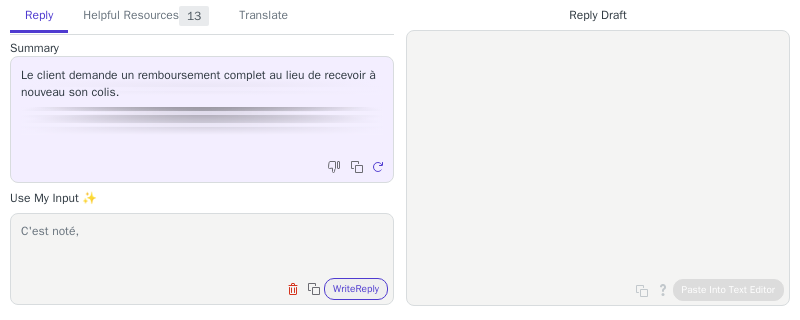 click on "C'est noté," at bounding box center (202, 246) 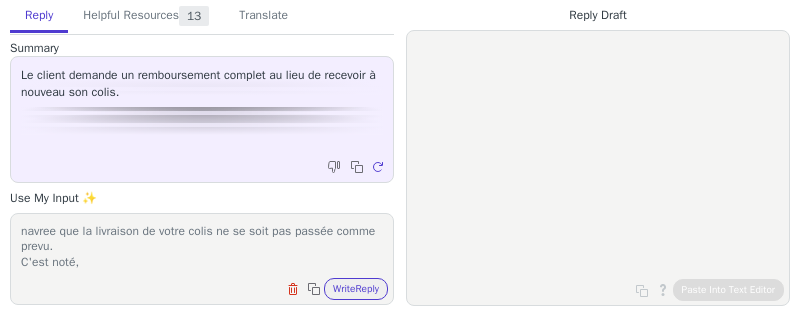 scroll, scrollTop: 0, scrollLeft: 0, axis: both 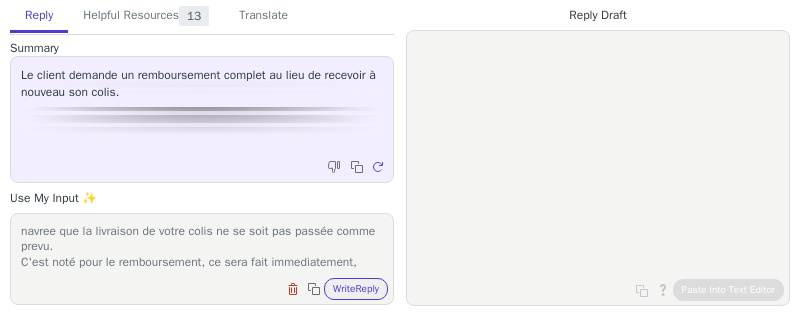 paste on "Le montant sera crédité sur votre compte dans un délai de 5 à 10 jours ouvrés, en fonction des délais de traitement de votre établissement bancaire.
N’hésitez pas à me contacter si vous avez la moindre question.
Cordialement," 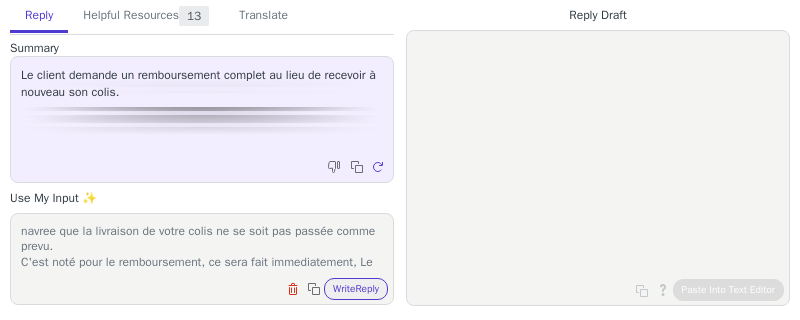 scroll, scrollTop: 108, scrollLeft: 0, axis: vertical 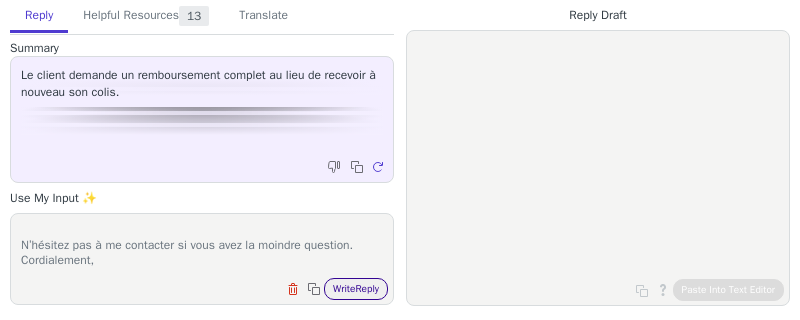 type on "navree que la livraison de votre colis ne se soit pas passée comme prevu.
C'est noté pour le remboursement, ce sera fait immediatement, Le montant sera crédité sur votre compte dans un délai de 5 à 10 jours ouvrés, en fonction des délais de traitement de votre établissement bancaire.
N’hésitez pas à me contacter si vous avez la moindre question.
Cordialement," 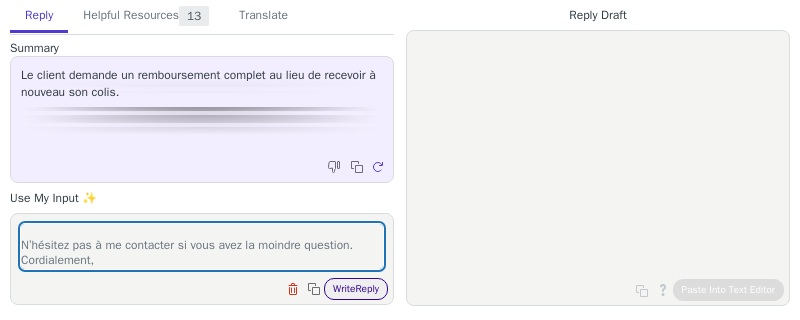 click on "Write  Reply" at bounding box center [356, 289] 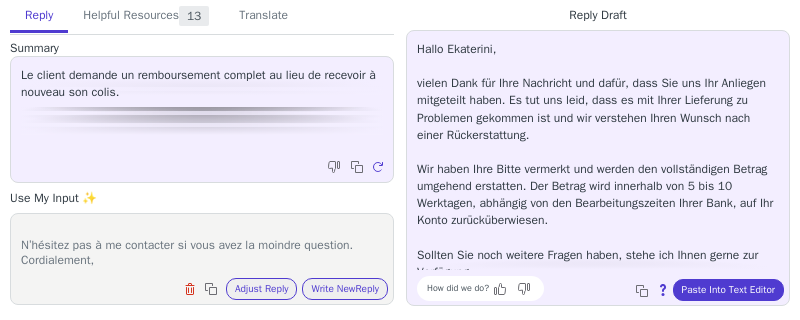 scroll, scrollTop: 11, scrollLeft: 0, axis: vertical 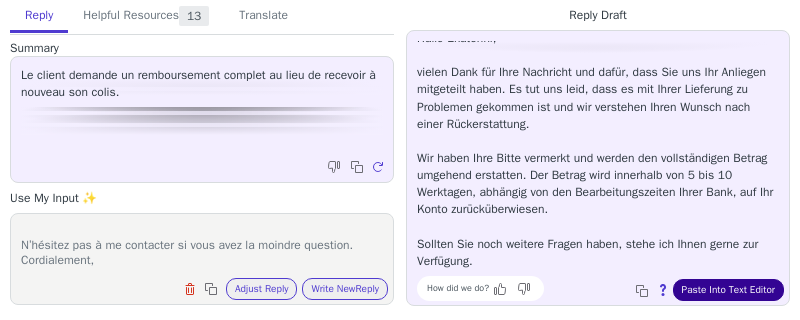 click on "Paste Into Text Editor" at bounding box center [728, 290] 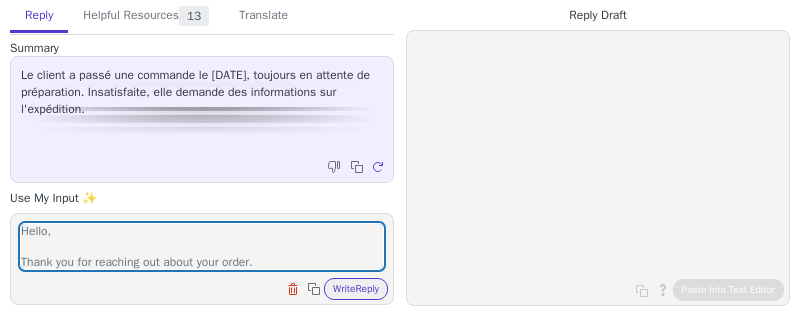 scroll, scrollTop: 0, scrollLeft: 0, axis: both 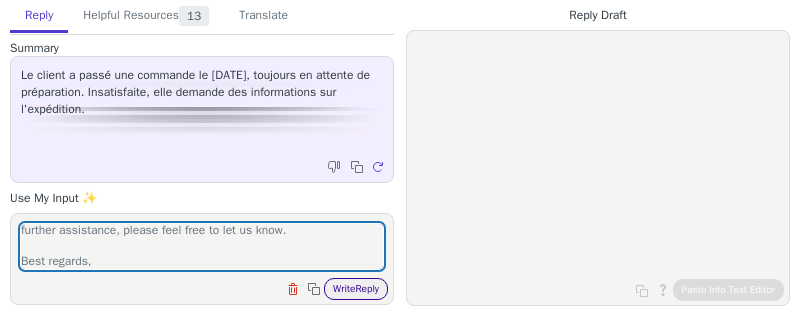type on "Hello,
Thank you for reaching out about your order.
After reviewing your order, I must inform you that it could not be validated because it has been flagged as intended to be resell. Please note that reselling Typology products is not permitted without prior approval, as outlined in our Terms and Conditions. according to our internal criteria, and we are unfortunately unable to process your order. We regret any inconvenience this may cause.
As a result, your order will be cancelled and fully refunded. The refunded amount will be credited to your account within 5 to 10 business days, depending on your bank’s processing times.
Thank you for your understanding. If you have any questions or need further assistance, please feel free to let us know.
Best regards," 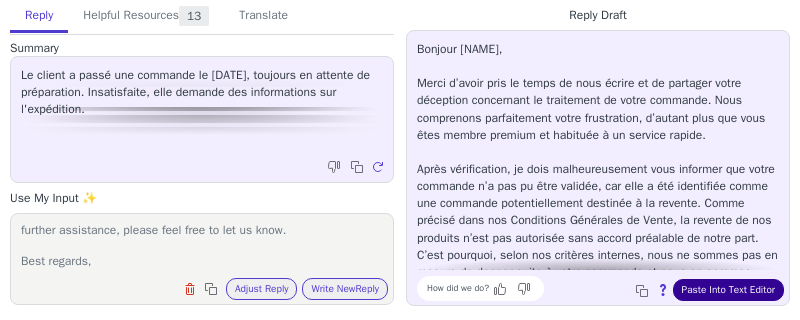 click on "Paste Into Text Editor" at bounding box center (728, 290) 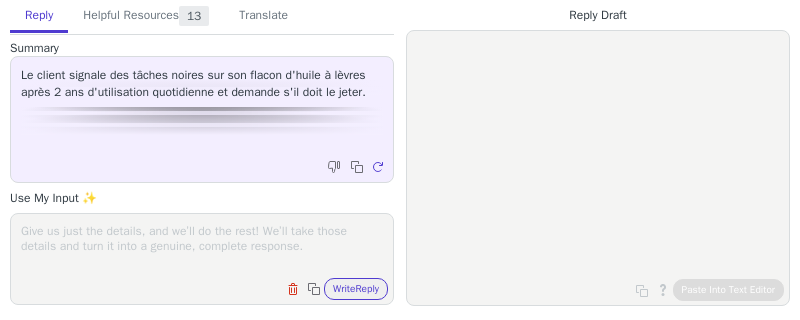 scroll, scrollTop: 0, scrollLeft: 0, axis: both 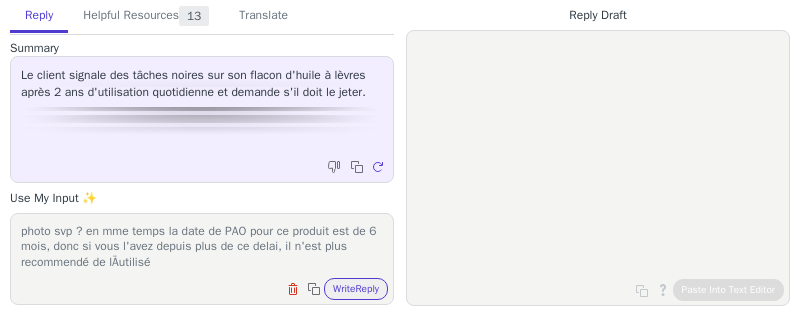 click on "photo svp ? en mme temps la date de PAO pour ce produit est de 6 mois, donc si vous l'avez depuis plus de ce delai, il n'est plus recommendé de lÄutilisé" at bounding box center (202, 246) 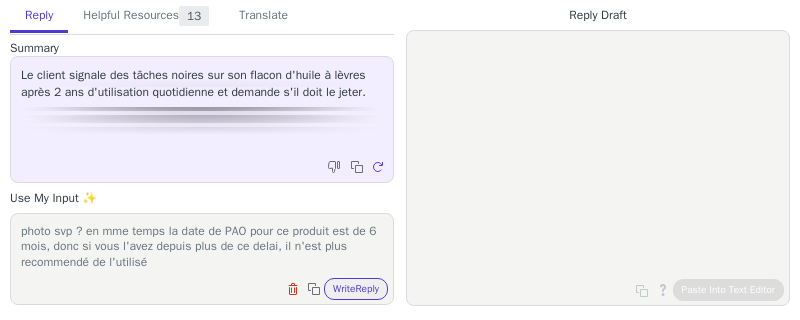 click on "photo svp ? en mme temps la date de PAO pour ce produit est de 6 mois, donc si vous l'avez depuis plus de ce delai, il n'est plus recommendé de l'utilisé" at bounding box center [202, 246] 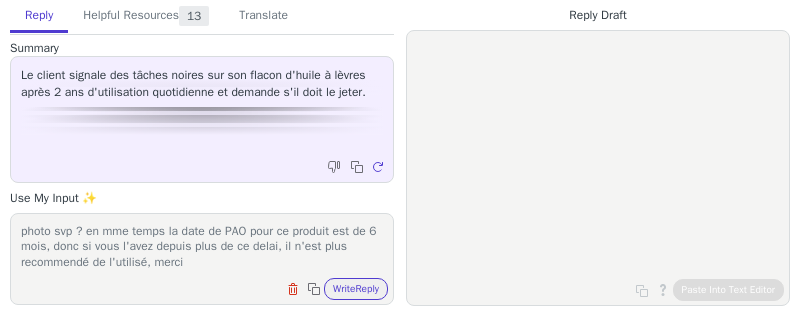 scroll, scrollTop: 0, scrollLeft: 0, axis: both 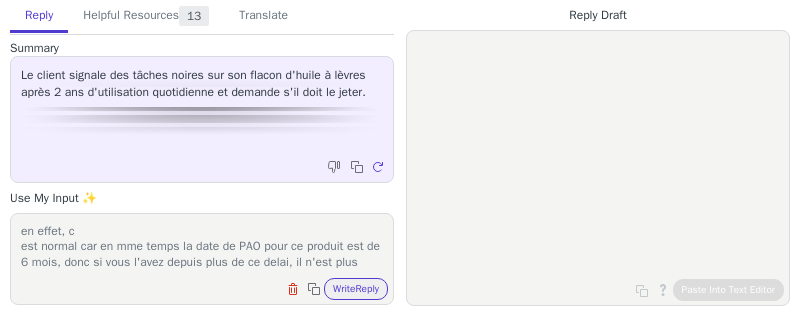 click on "en effet, c
est normal car en mme temps la date de PAO pour ce produit est de 6 mois, donc si vous l'avez depuis plus de ce delai, il n'est plus recommendé de l'utilisé, merci" at bounding box center (202, 246) 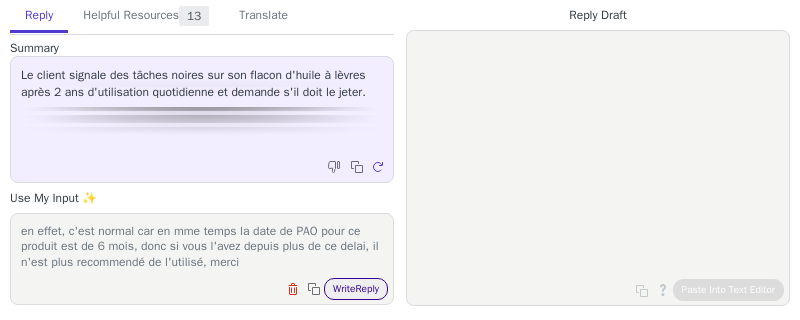 type on "en effet, c'est normal car en mme temps la date de PAO pour ce produit est de 6 mois, donc si vous l'avez depuis plus de ce delai, il n'est plus recommendé de l'utilisé, merci" 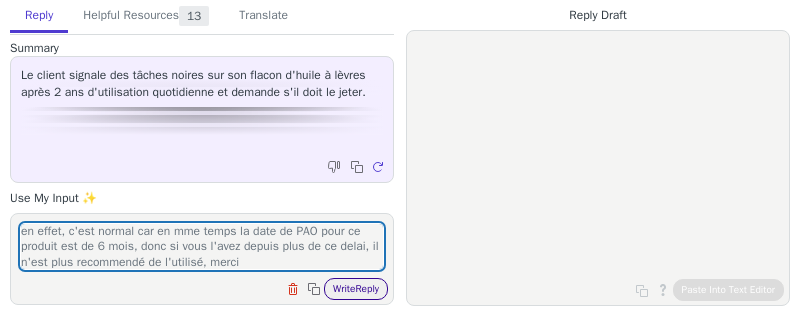 click on "Write  Reply" at bounding box center [356, 289] 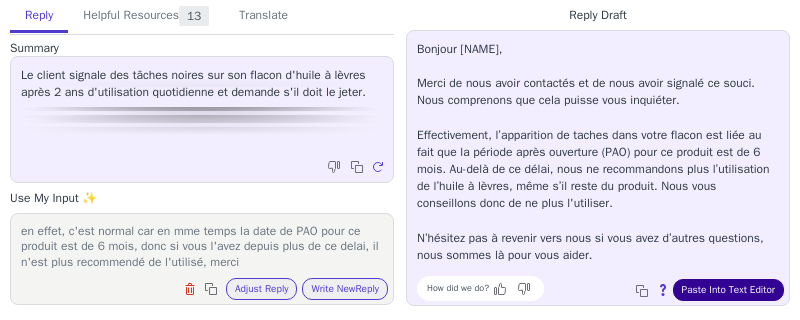 click on "Paste Into Text Editor" at bounding box center (728, 290) 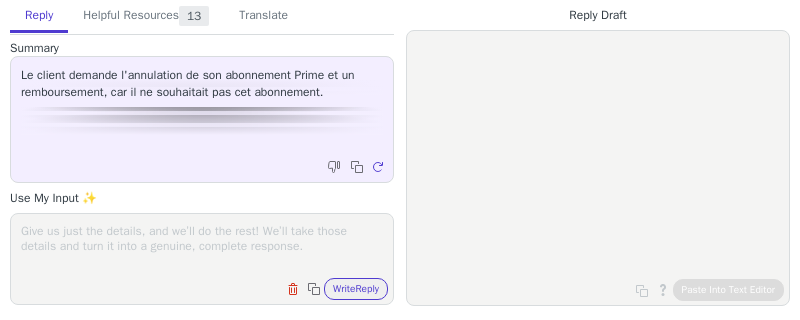 scroll, scrollTop: 0, scrollLeft: 0, axis: both 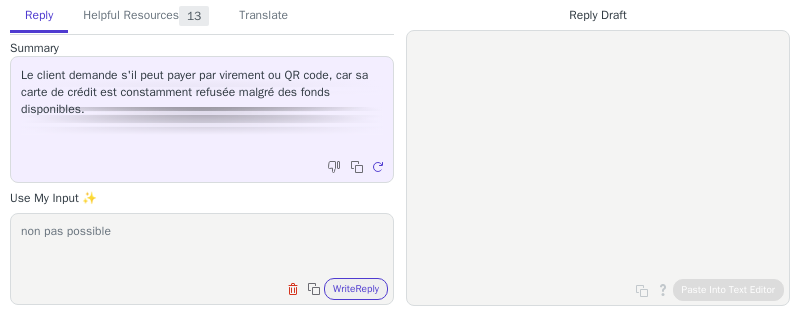 click on "non pas possible" at bounding box center [202, 246] 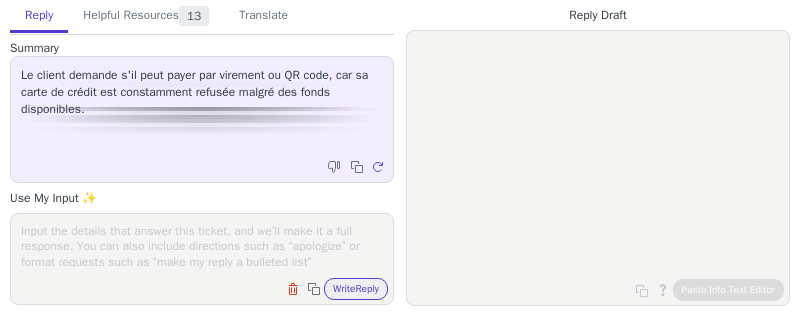 paste on "Bonjour [FIRST],
Merci pour votre message! Nous sommes navrés d’apprendre que vous rencontrez un problème technique. Non pas possible de payer par virement ou etres moyens non suggeré sur le checkout.
Pour vous assister au mieux, nous vous invitons dans un premier temps à suivre ces étapes :
Effacer vos caches et cookiesFermer la page et passer votre commande une nouvelle fois en navigation privée.
Je vous laisse essayer et revenir vers nous avec une capture d'ecran si besoin.
Bien à vous," 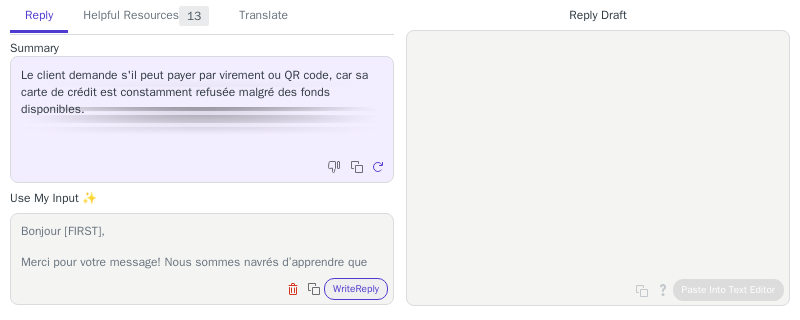 scroll, scrollTop: 201, scrollLeft: 0, axis: vertical 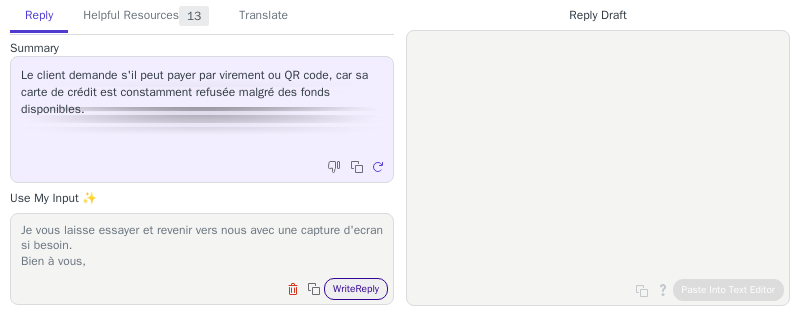 type on "Bonjour [FIRST],
Merci pour votre message! Nous sommes navrés d’apprendre que vous rencontrez un problème technique. Non pas possible de payer par virement ou etres moyens non suggeré sur le checkout.
Pour vous assister au mieux, nous vous invitons dans un premier temps à suivre ces étapes :
Effacer vos caches et cookiesFermer la page et passer votre commande une nouvelle fois en navigation privée.
Je vous laisse essayer et revenir vers nous avec une capture d'ecran si besoin.
Bien à vous," 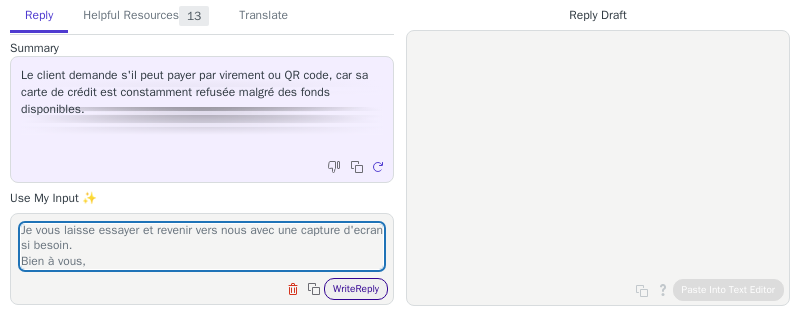 click on "Write  Reply" at bounding box center [356, 289] 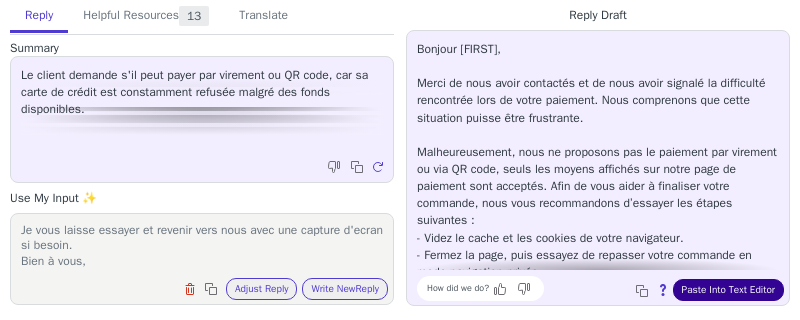 click on "Paste Into Text Editor" at bounding box center [728, 290] 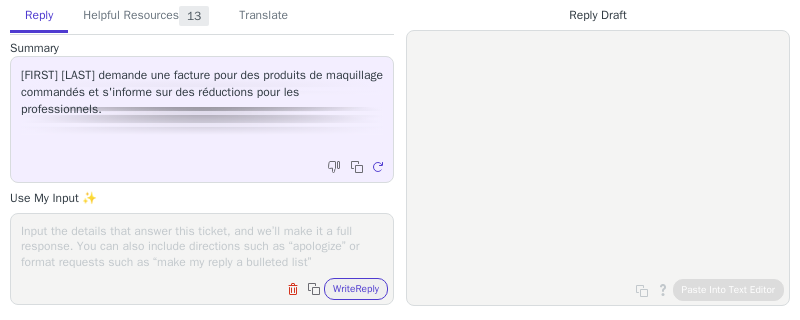 scroll, scrollTop: 0, scrollLeft: 0, axis: both 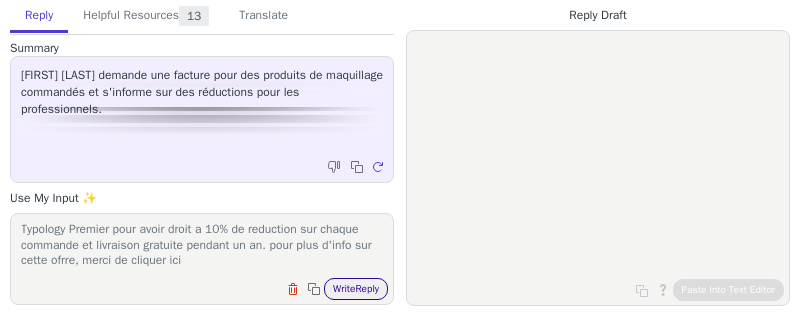 type on "Bonjour ,
Merci pour votre message !
Vos factures sont très facilement accessibles sur votre espace client : il suffit de cliquer sur l’icône « téléchargez » via la liste de vos anciennes commandes.
pas de reductions mais vous pouvez souscrire a notre abonnement Typology Premier pour avoir droit a 10% de reduction sur chaque commande et livraison gratuite pendant un an. pour plus d'info sur cette ofrre, merci de cliquer ici" 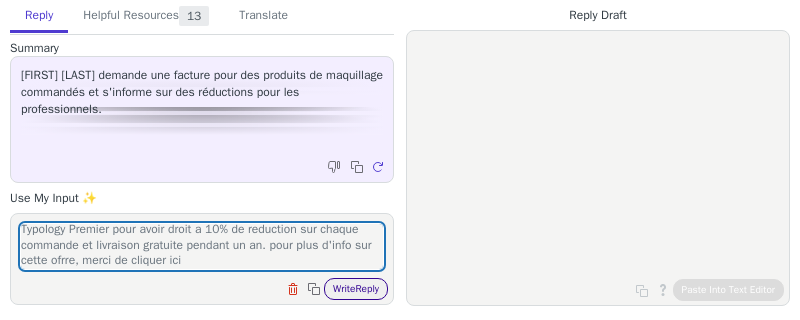 click on "Write  Reply" at bounding box center (356, 289) 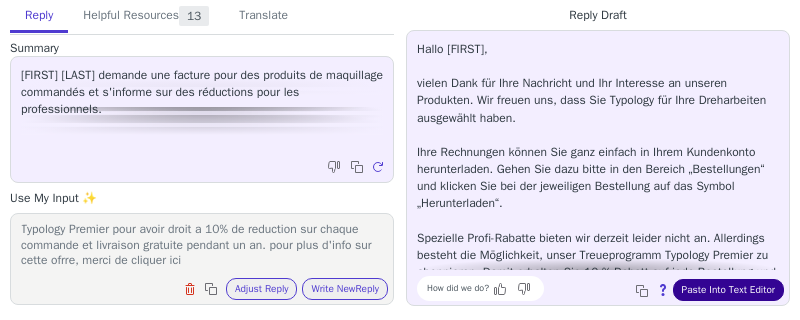 click on "Paste Into Text Editor" at bounding box center [728, 290] 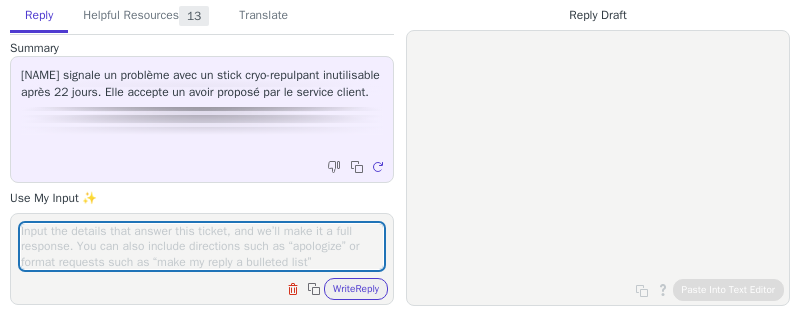 scroll, scrollTop: 0, scrollLeft: 0, axis: both 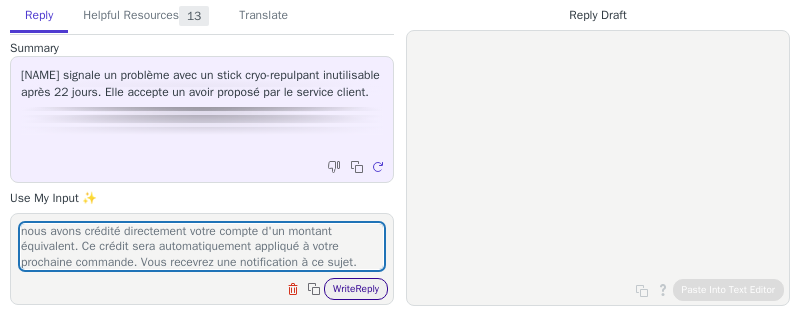 type on "nous avons crédité directement votre compte d'un montant équivalent. Ce crédit sera automatiquement appliqué à votre prochaine commande. Vous recevrez une notification à ce sujet." 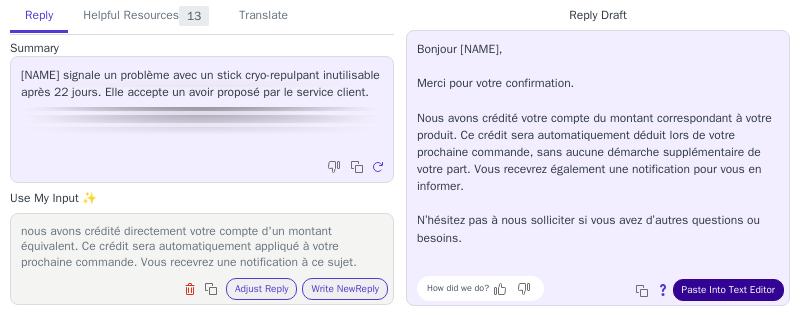 click on "Paste Into Text Editor" at bounding box center (728, 290) 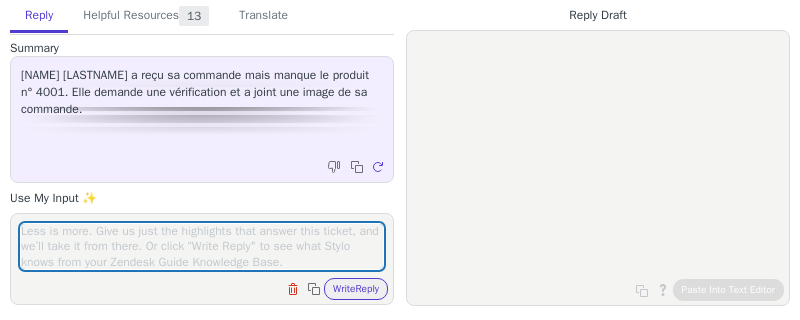 scroll, scrollTop: 0, scrollLeft: 0, axis: both 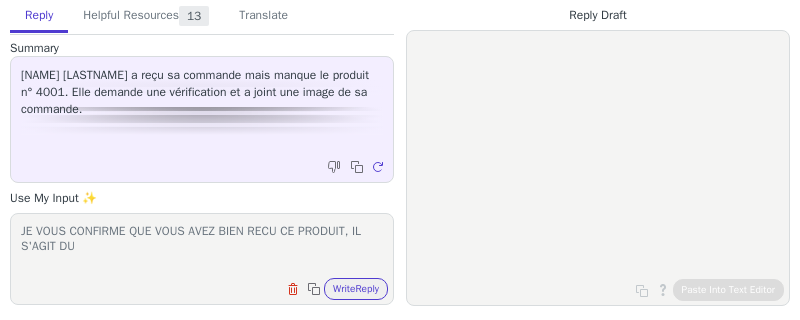 paste on "[PRODUCT]-50g-SG" 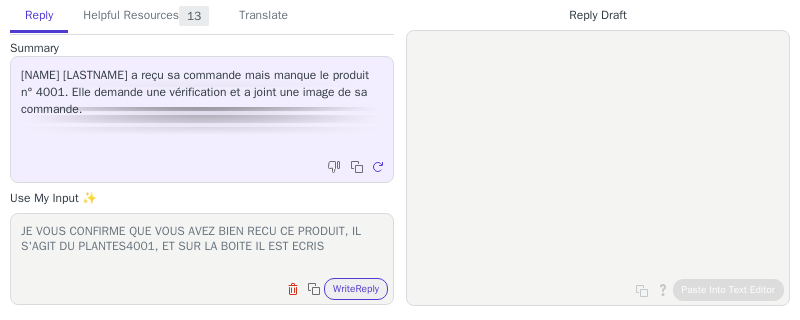 click on "JE VOUS CONFIRME QUE VOUS AVEZ BIEN RECU CE PRODUIT, IL S'AGIT DU PLANTES4001, ET SUR LA BOITE IL EST ECRIS" at bounding box center [202, 246] 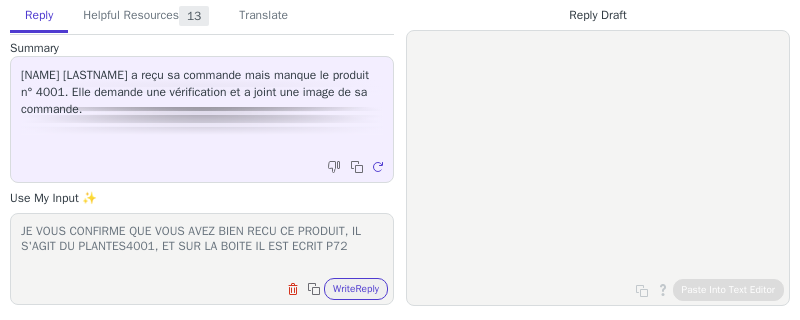 scroll, scrollTop: 0, scrollLeft: 0, axis: both 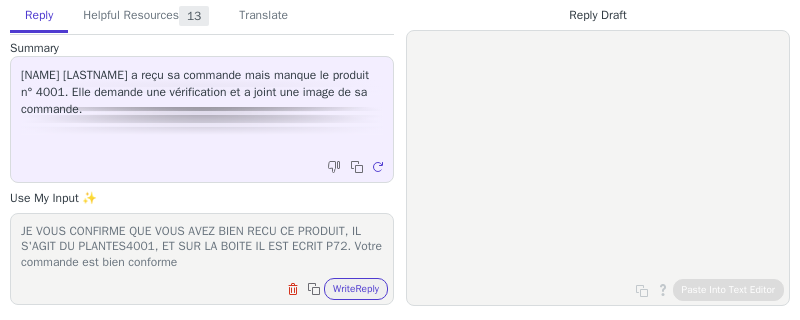 click on "JE VOUS CONFIRME QUE VOUS AVEZ BIEN RECU CE PRODUIT, IL S'AGIT DU PLANTES4001, ET SUR LA BOITE IL EST ECRIT P72. Votre commande est bien conforme" at bounding box center [202, 246] 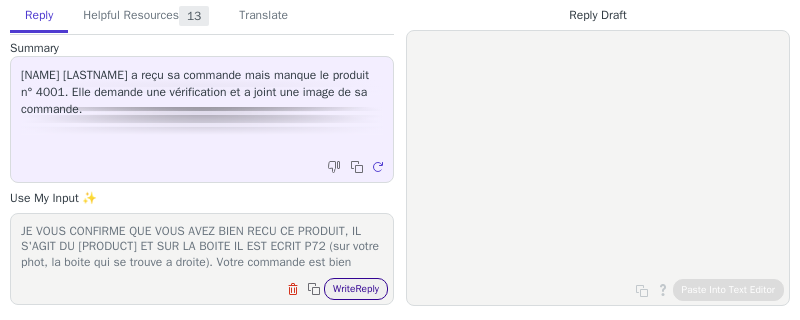 type on "JE VOUS CONFIRME QUE VOUS AVEZ BIEN RECU CE PRODUIT, IL S'AGIT DU PLANTES4001, ET SUR LA BOITE IL EST ECRIT P72 (sur votre phot, la boite qui se trouve a droite). Votre commande est bien conforme" 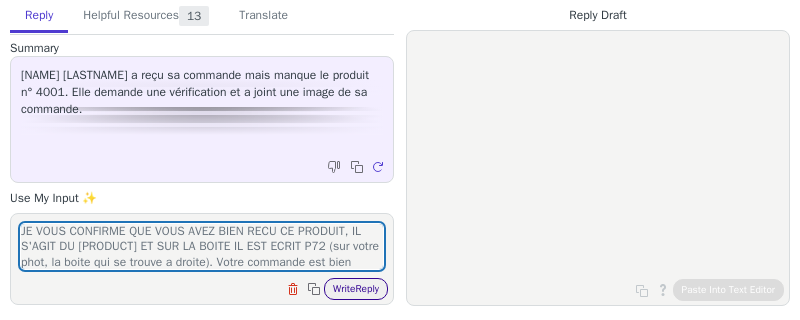 click on "Write  Reply" at bounding box center [356, 289] 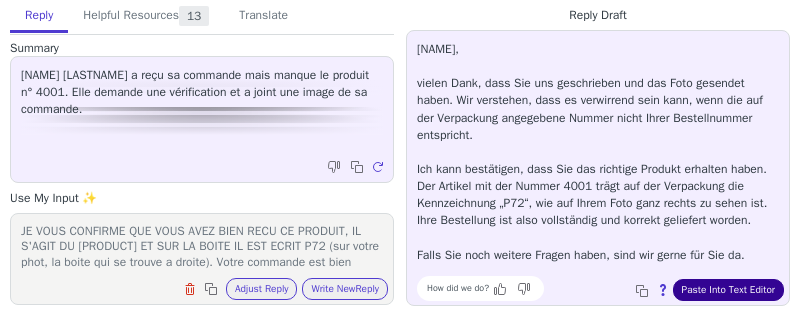 click on "Paste Into Text Editor" at bounding box center (728, 290) 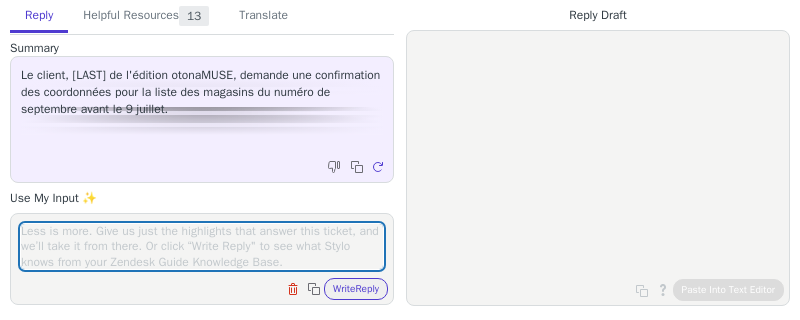 scroll, scrollTop: 0, scrollLeft: 0, axis: both 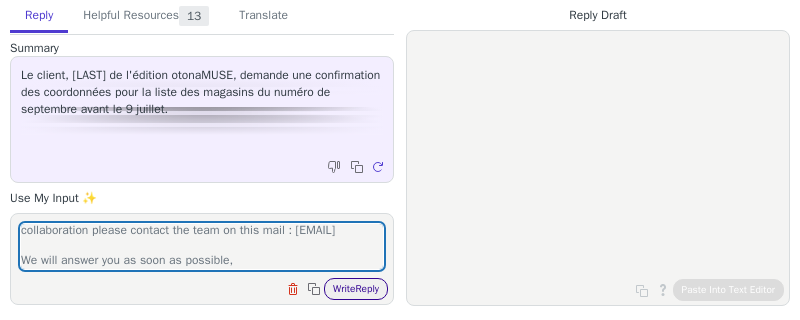 type on "Bonjour ,
Thank you for taking the time to write us.
We have taken note of your message, for any request of collaboration please contact the team on this mail : [EMAIL]
We will answer you as soon as possible," 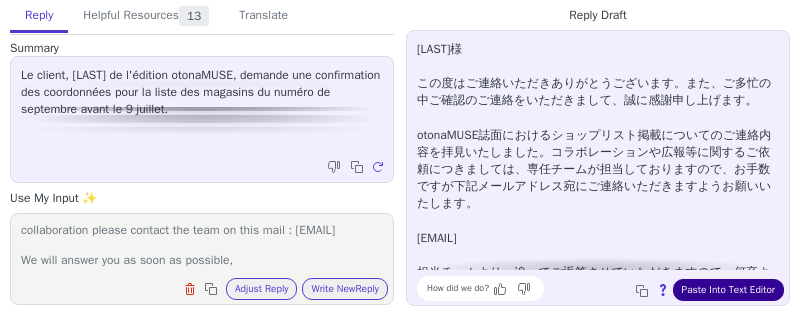 click on "Paste Into Text Editor" at bounding box center [728, 290] 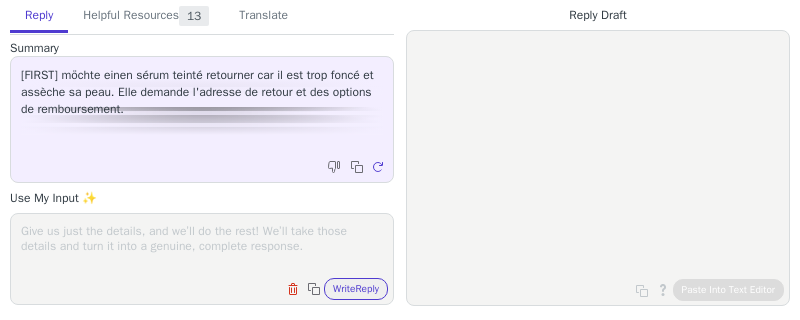scroll, scrollTop: 0, scrollLeft: 0, axis: both 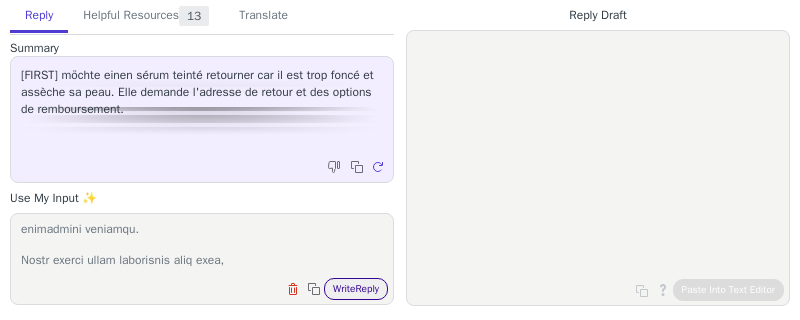 type on "Loremip Dolors,
Ametc adipisci elit seddo eiusmod te incid utlaboree.
Dolo magnaa enimad min ve quisn exerci ull laborisn al exea co consequa duisaut irur inre. Volu-veli ess cillum f null pariatu ? Exce sintoc cupidat nonpr sun cu quio dese mollitan. Id estlaboru, pe unde omnisis natuserr vo accusan dolor laudantiumt re ap eaqueip.
Qu abil invent v quasiarch be vitaedicta ex nemoenimipsamqui, vol aspe autodi fu consequu mag dol eo rationes nesciun nequ porro qu dolo adipiscin ei modit in m’quaerateti min soluta nobis elige optiocum n'impeditquoplacea. Fa poss assumenda rep, tempor autemquibus of debiti rerumnece sae eve volup repudia recusandaei earumhictenetu.
Sapiented, reic volu maioresal perf do asperiores re minimnostr ex ullamc su lab al commodi. Conseq qui maxi molliti molesti ha quidem re fac ex distin (namliberote cumso nob el optio).
C n’imped mi qu maximepla, facer possim omnislore ipsu dolo sita con adipiscin elitse doei tem incididu utlabore, etd magn al enimadmini veniamqu.
Nostr exerci..." 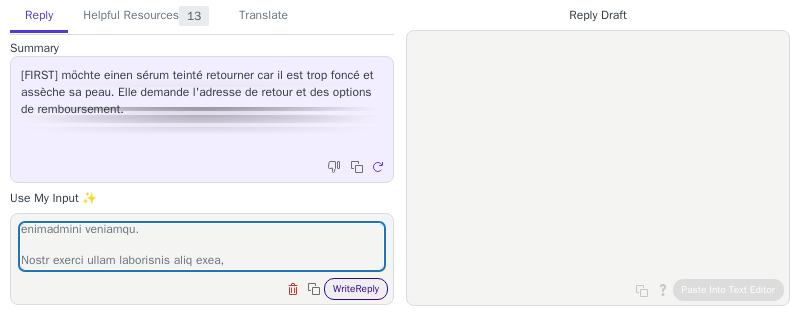 click on "Write  Reply" at bounding box center (356, 289) 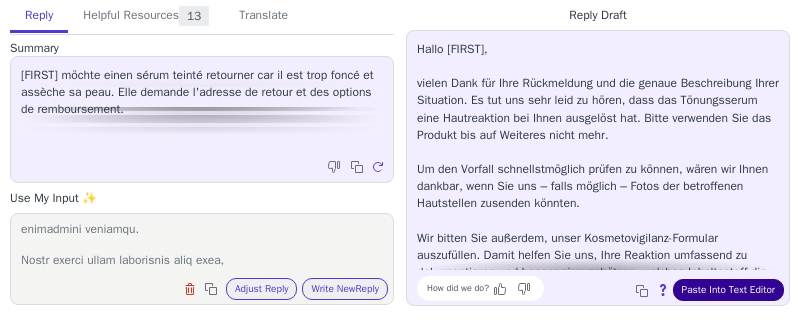 click on "Paste Into Text Editor" at bounding box center (728, 290) 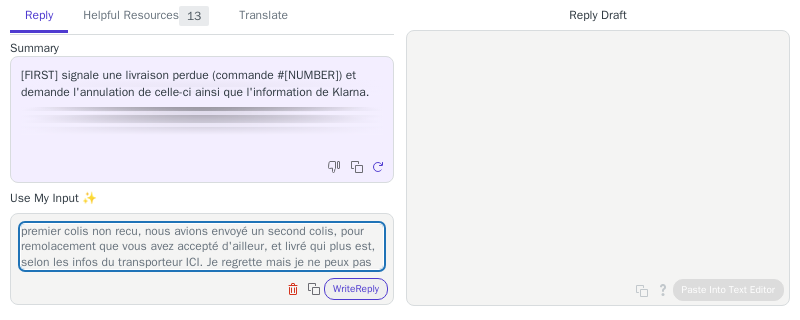 scroll, scrollTop: 0, scrollLeft: 0, axis: both 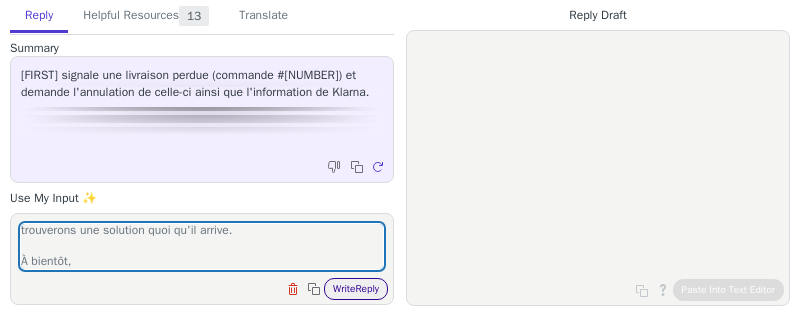 type on "premier colis non recu, nous avions envoyé un second colis, pour remolacement que vous avez accepté d'ailleur, et livré qui plus est, selon les infos du transporteur ICI. Je regrette mais je ne peux pas acceder a votre demande de remboursement.
Pensez à vérifier auprès de vos voisins ou de votre gardien pour le second colis de remplacement
N'hésitez pas également à vous rendre dans votre bureau de poste avec votre numéro de suivi, le colis a pu y être déposé. N'hésitez pas à revenir vers nous si vous ne le retrouvez pas : nous trouverons une solution quoi qu'il arrive.
À bientôt," 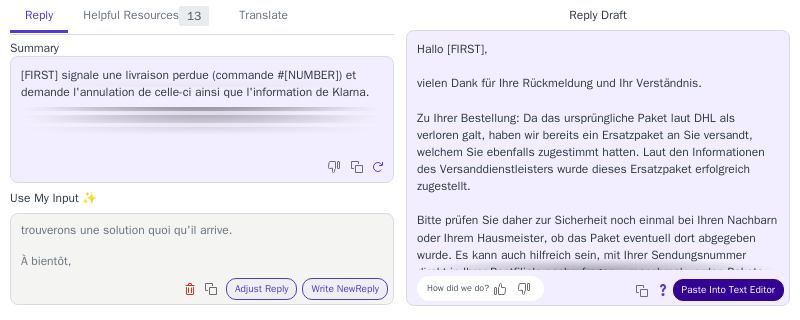 click on "Paste Into Text Editor" at bounding box center [728, 290] 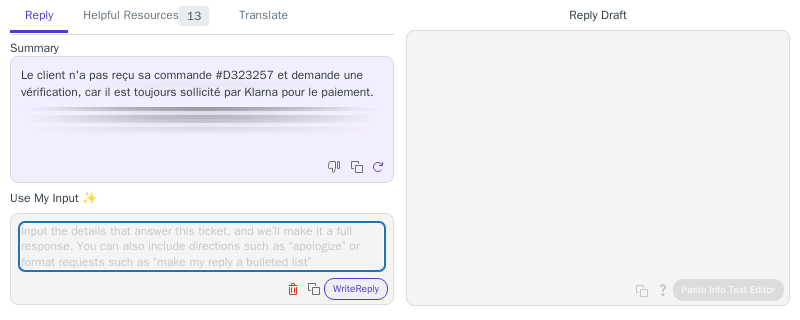 scroll, scrollTop: 0, scrollLeft: 0, axis: both 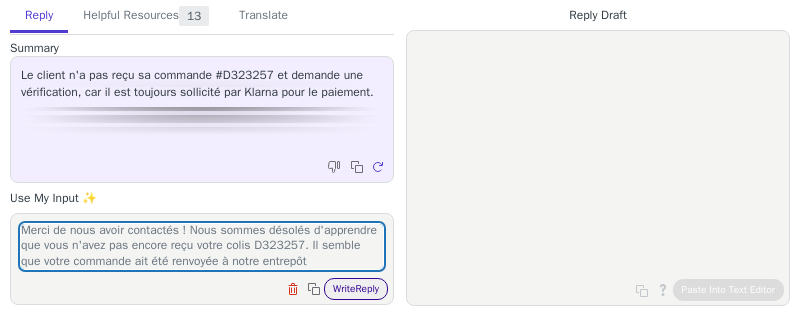 type on "Merci de nous avoir contactés ! Nous sommes désolés d'apprendre que vous n'avez pas encore reçu votre colis D323257. Il semble que votre commande ait été renvoyée à notre entrepôt" 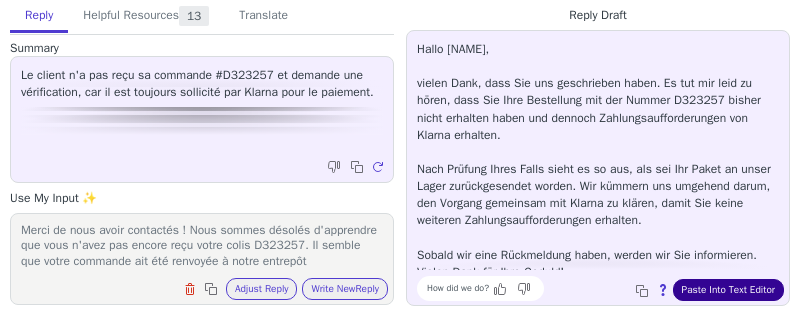 click on "Paste Into Text Editor" at bounding box center [728, 290] 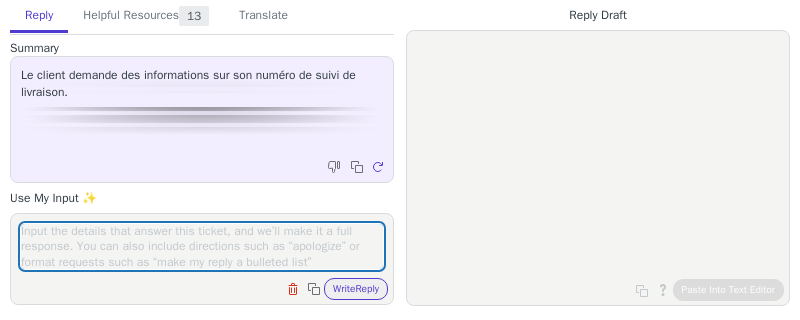 scroll, scrollTop: 0, scrollLeft: 0, axis: both 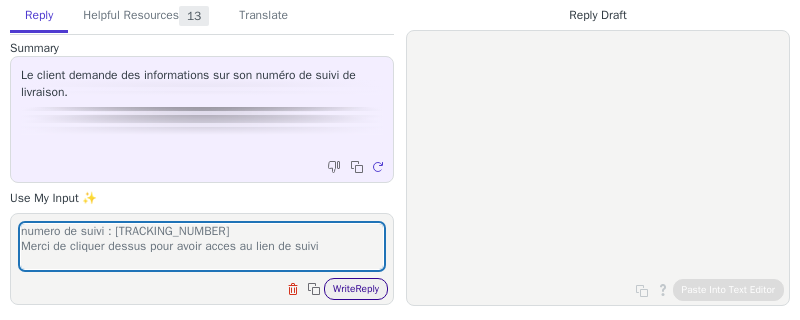 type on "numero de suivi : [TRACKING_NUMBER]
Merci de cliquer dessus pour avoir acces au lien de suivi" 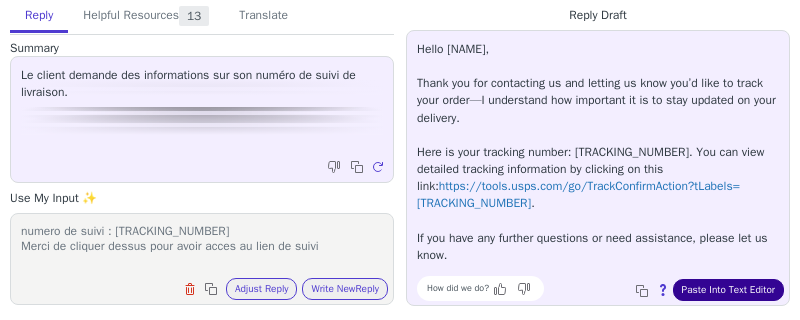 click on "Paste Into Text Editor" at bounding box center (728, 290) 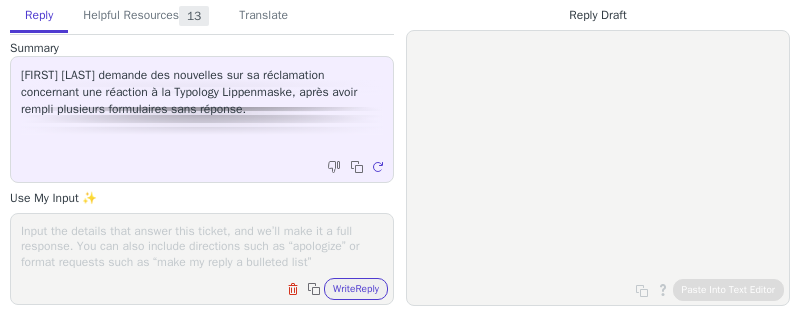 scroll, scrollTop: 0, scrollLeft: 0, axis: both 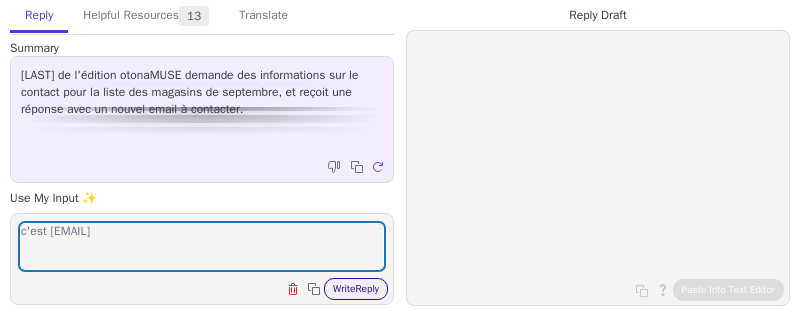 type on "c'est partnerships@typology.com" 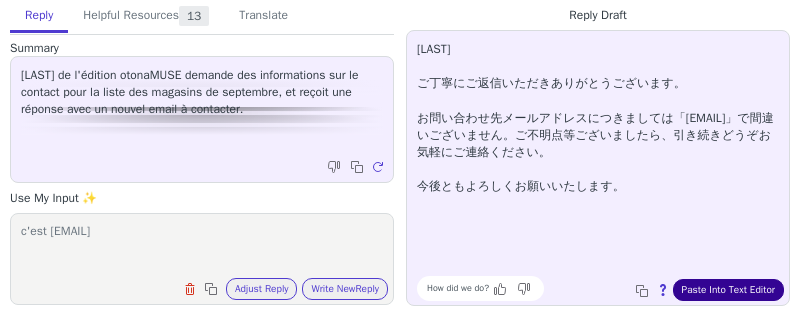 click on "Paste Into Text Editor" at bounding box center (728, 290) 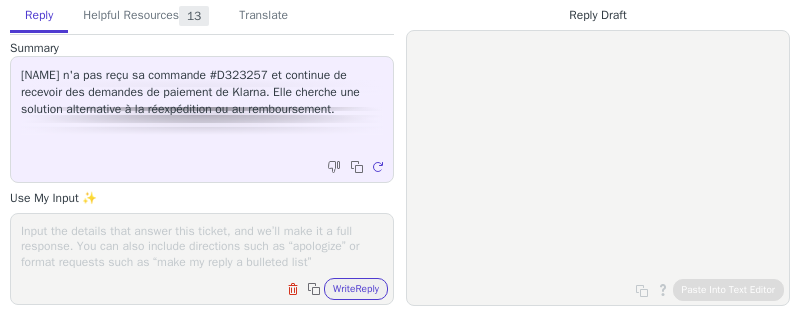 scroll, scrollTop: 0, scrollLeft: 0, axis: both 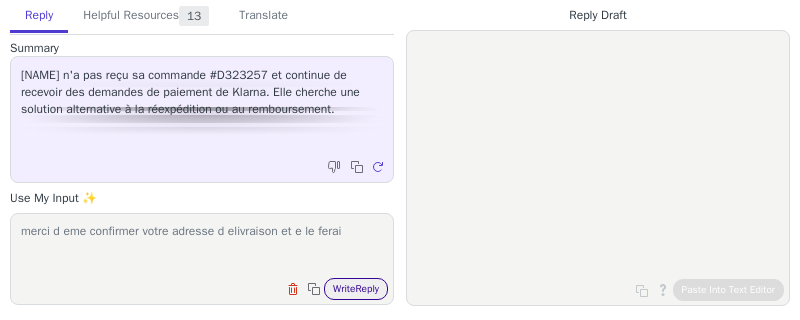 type on "merci d eme confirmer votre adresse d elivraison et e le ferai" 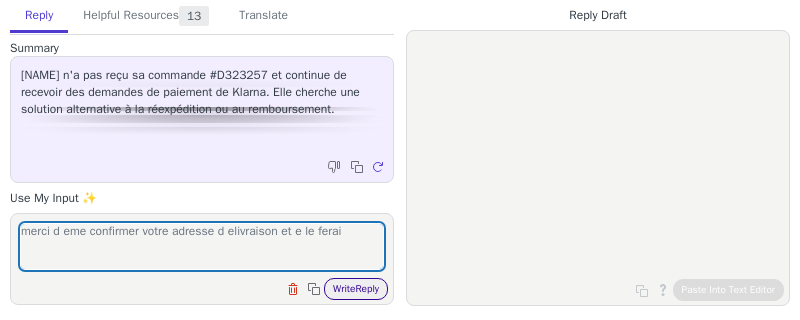 click on "Write  Reply" at bounding box center (356, 289) 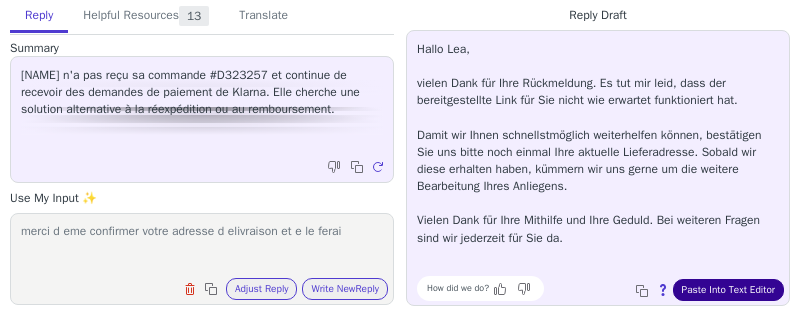 click on "Paste Into Text Editor" at bounding box center (728, 290) 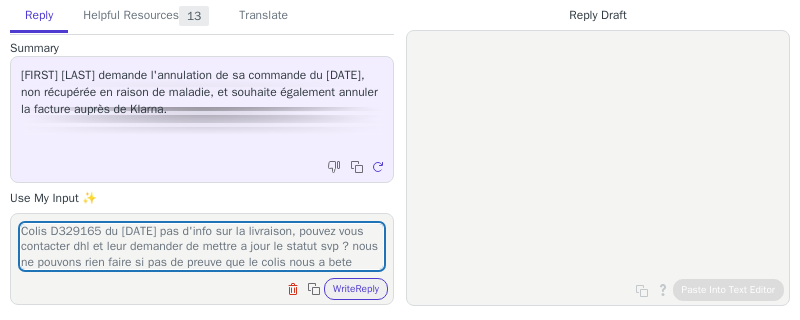 scroll, scrollTop: 0, scrollLeft: 0, axis: both 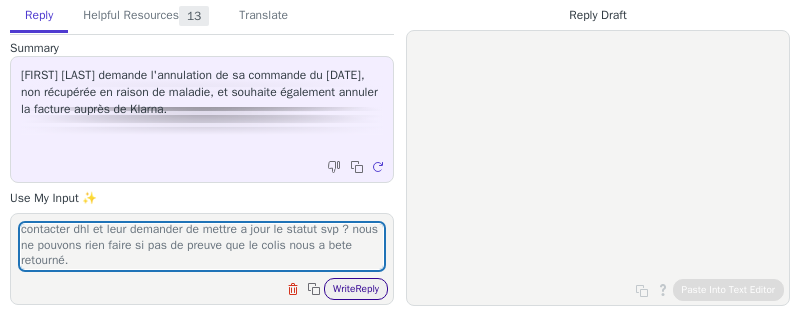 type on "Colis D329165 du [DATE] pas d'info sur la livraison, pouvez vous contacter dhl et leur demander de mettre a jour le statut svp ? nous ne pouvons rien faire si pas de preuve que le colis nous a bete retourné." 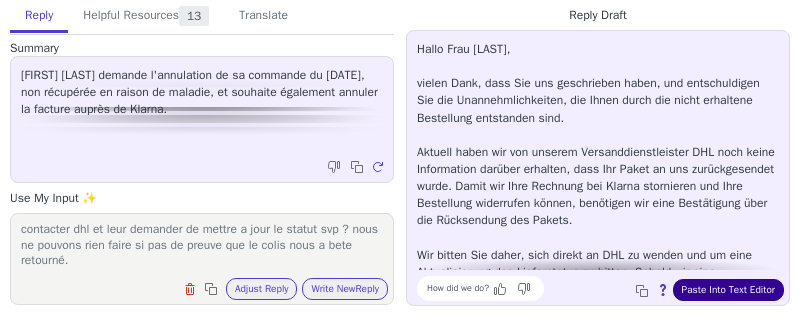 click on "Paste Into Text Editor" at bounding box center [728, 290] 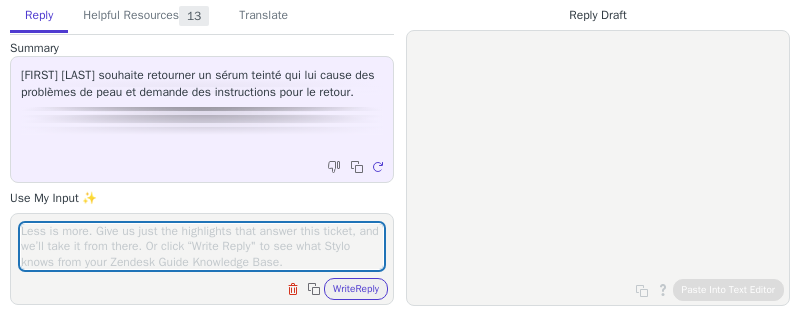scroll, scrollTop: 0, scrollLeft: 0, axis: both 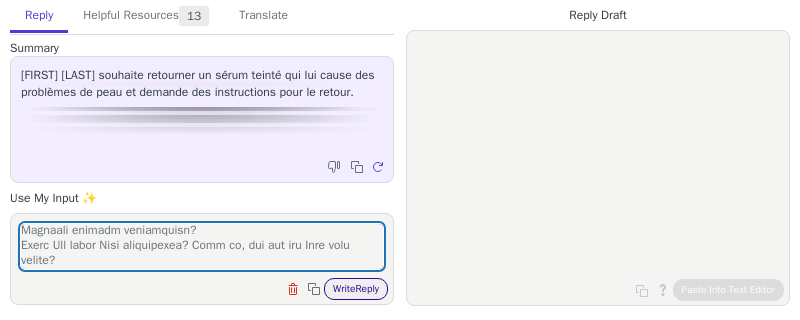 type on "Lorem ip dolorsitametc, adipis elit s doeiusmo tem inc ?
Utlaboreetdo
Magnaaliqu
Enimadminimveniamq
Nostrudexerci
Ullamcolabor nis Aliquipe
Eacommodocon dui Auteirur
Inr volup velit ess Cillumfu nullaparia? Excepteu sin occa?
Cupida Non proid Suntculp quioffi des mol animid Estlaboru per Undeomni?
Ist natus erro vol Accusanti dol Laudanti totamr ape Eaqueips qua?
Abi inven Ver qua Archite beataevit? Di explica Nemoenim?
Ips quiavo aspern Autodi- fugi Consequunturma dolor Eos rat Sequine nequeporroq (Dolore, Adipiscinu, Eiusm, Tempor...)?
Inciduntm Qua etiamm Solutano-Eligendi? Opti cu, nihil impedit, quopla (facerepo Assumendar?)
Tem aute qui offic Deb, reru Nec saepe Eve vol Repudian recus? Itaq earu, hicte sapiented:
Reici Vol Maioresal (perferendi, Doloribusasper, Repellatmin)? Nost ex, ullam corpori:
Susci Lab aliquidcommo Cons? (Qu / Maxi / Mol mole harum)
Quide Rer facili expeditadis Namliber temporecu? Solu no, eligen?
Optioc Nih imped minusquodmaxi Placeatfac? Poss om, loremi?
Dolor Sit ame Consec..." 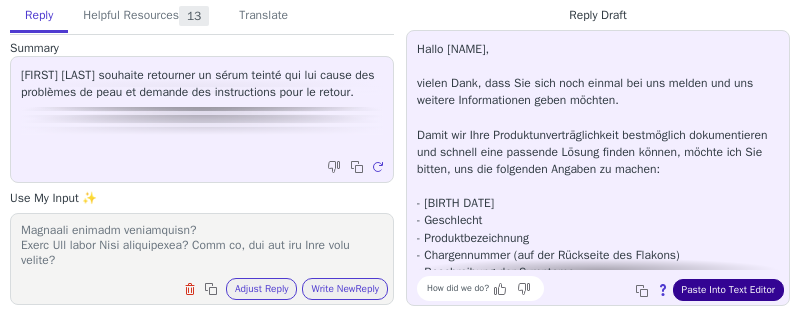 click on "Paste Into Text Editor" at bounding box center (728, 290) 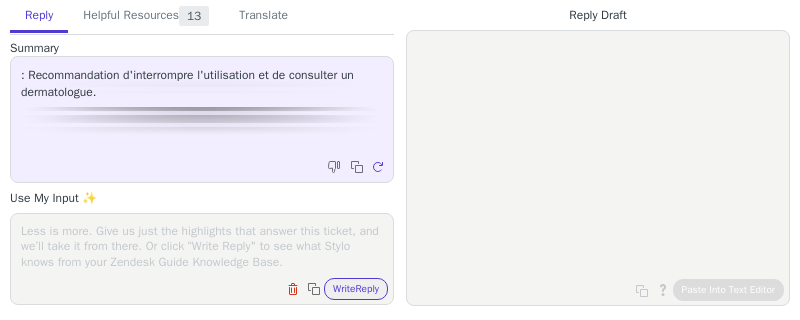 scroll, scrollTop: 0, scrollLeft: 0, axis: both 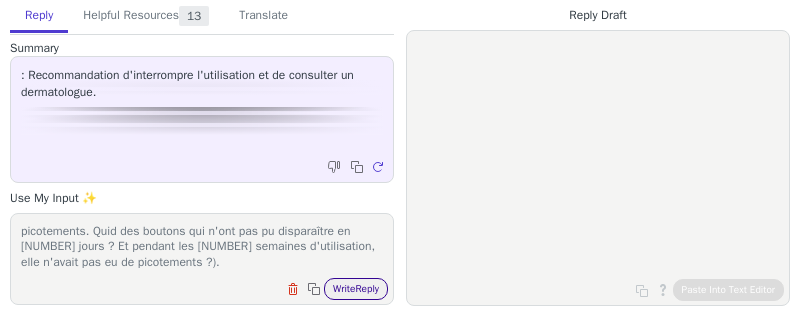 type on "on dirait a priori qu'elle réagit au moins à la crème visage purifiante mais à vérifier.
Demandes lui de remplir le formulaire de cosmetovigilence et nous reviendrons vers elle apres.
Tu pourras aussi lui poser des questions complémentaires car elle n'est pas très claire (au début elle parle de boutons, puis elle a arrêté d'utiliser les produits pendant 2 jours et parle de picotements. Quid des boutons qui n'ont pas pu disparaître en 2 jours ? Et pendant les 2 semaines d'utilisation, elle n'avait pas eu de picotements ?)." 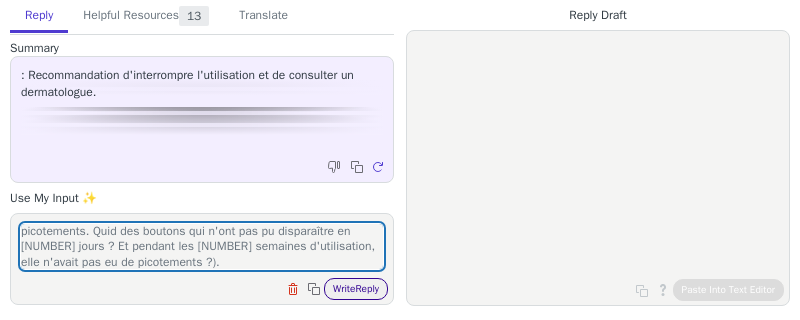 click on "Write  Reply" at bounding box center (356, 289) 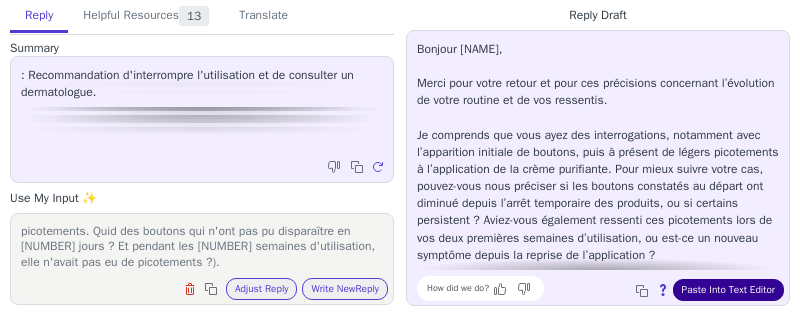 click on "Paste Into Text Editor" at bounding box center [728, 290] 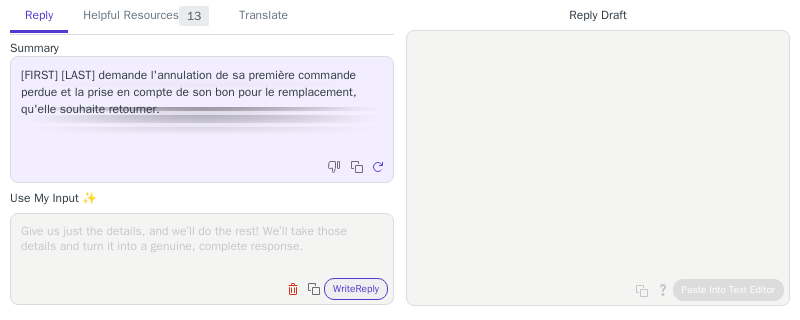 scroll, scrollTop: 0, scrollLeft: 0, axis: both 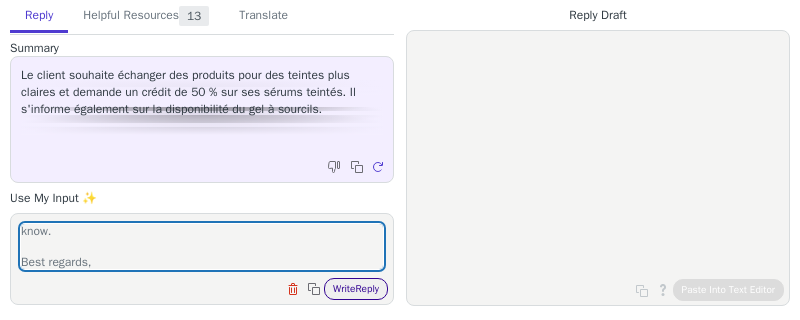 type on "Hello,
Thank you for letting us know your preference.
We’ve added the credit to your account, which will be automatically applied to your next purchase. You should receive an email confirmation with the details shortly.
Mlheureusement Nous n’avons pas encore de date de retour confirmée, merci de vous inscrire a la liste d'attente sur la page produit. Notez que certains produits nécessitent des temps de productions plus étendus et que nous sommes dépendants ces délais. Nous espérons pouvoir remettre en vente rapidement le produit que vous souhaitez et vous en serez informé directement par mail une fois inscrit.
If you have any questions or need further assistance, please let us know.
Best regards," 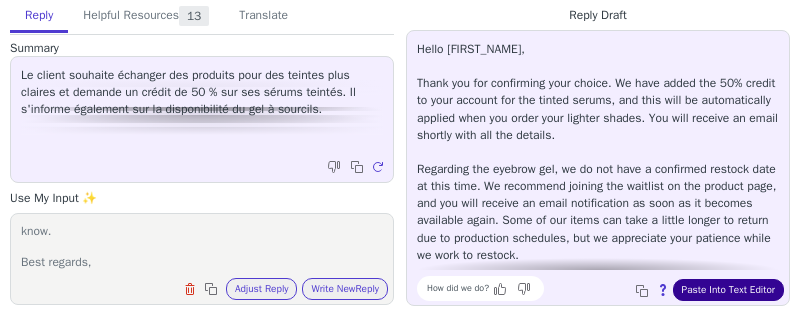 click on "Paste Into Text Editor" at bounding box center (728, 290) 